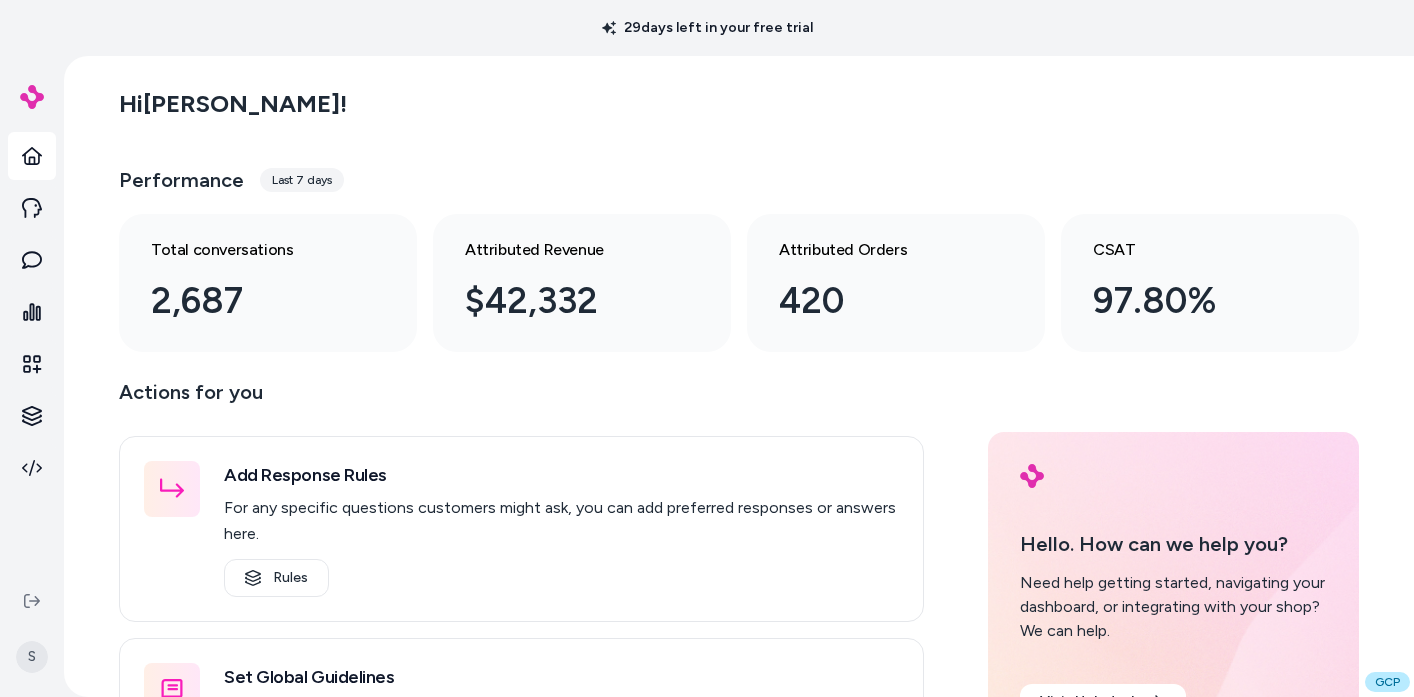 scroll, scrollTop: 0, scrollLeft: 0, axis: both 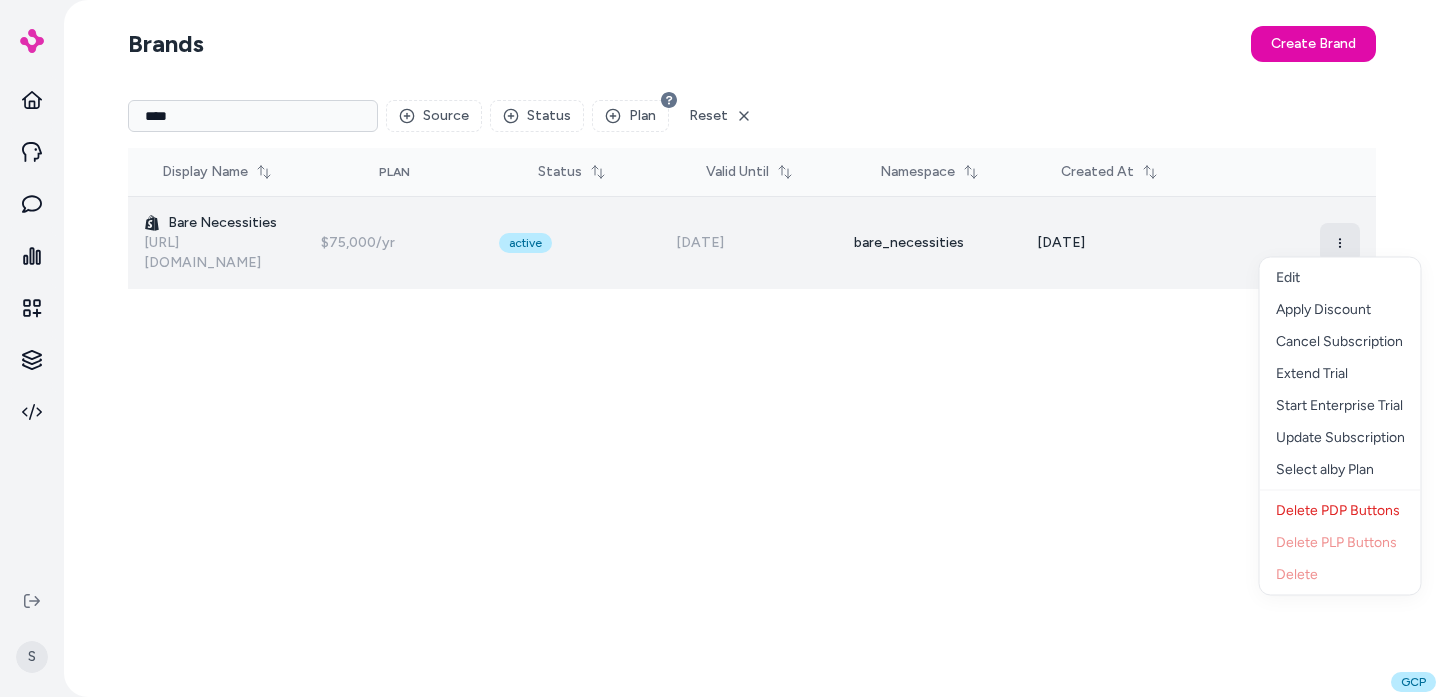 click 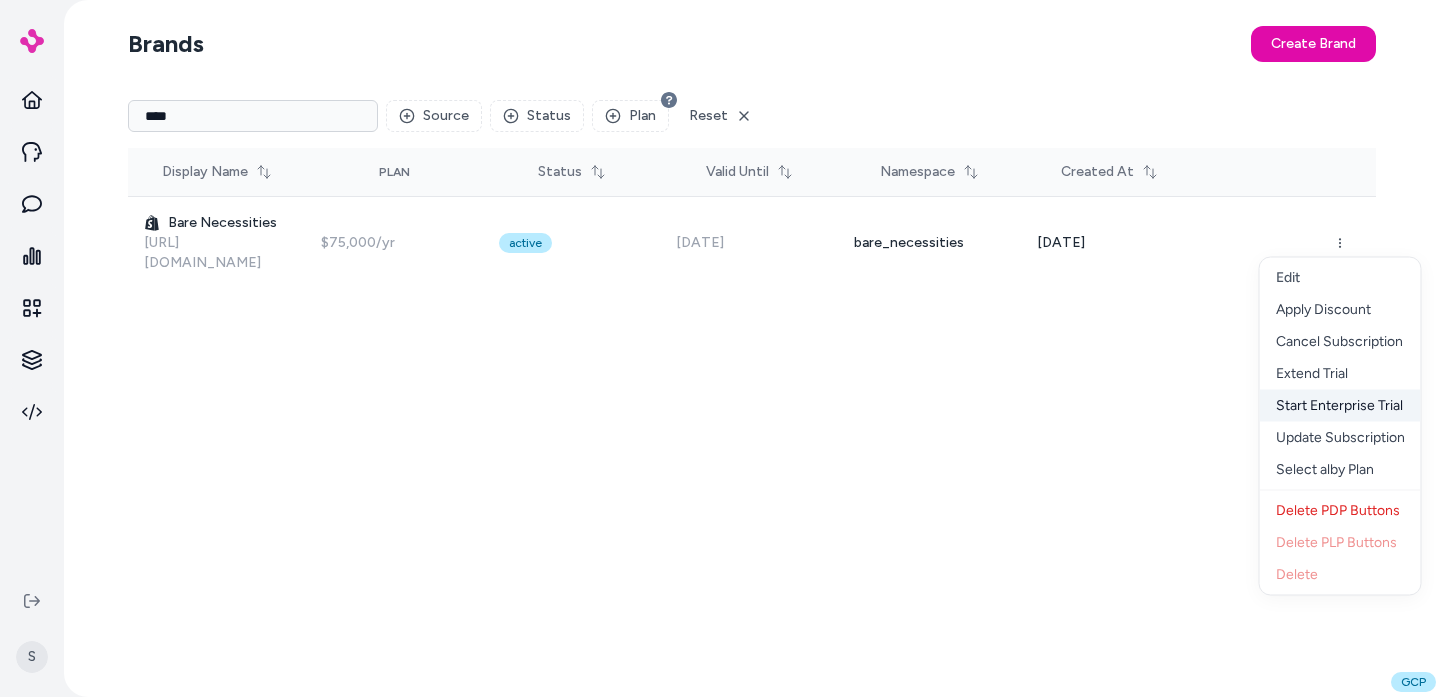 click on "Start Enterprise Trial" at bounding box center (1340, 406) 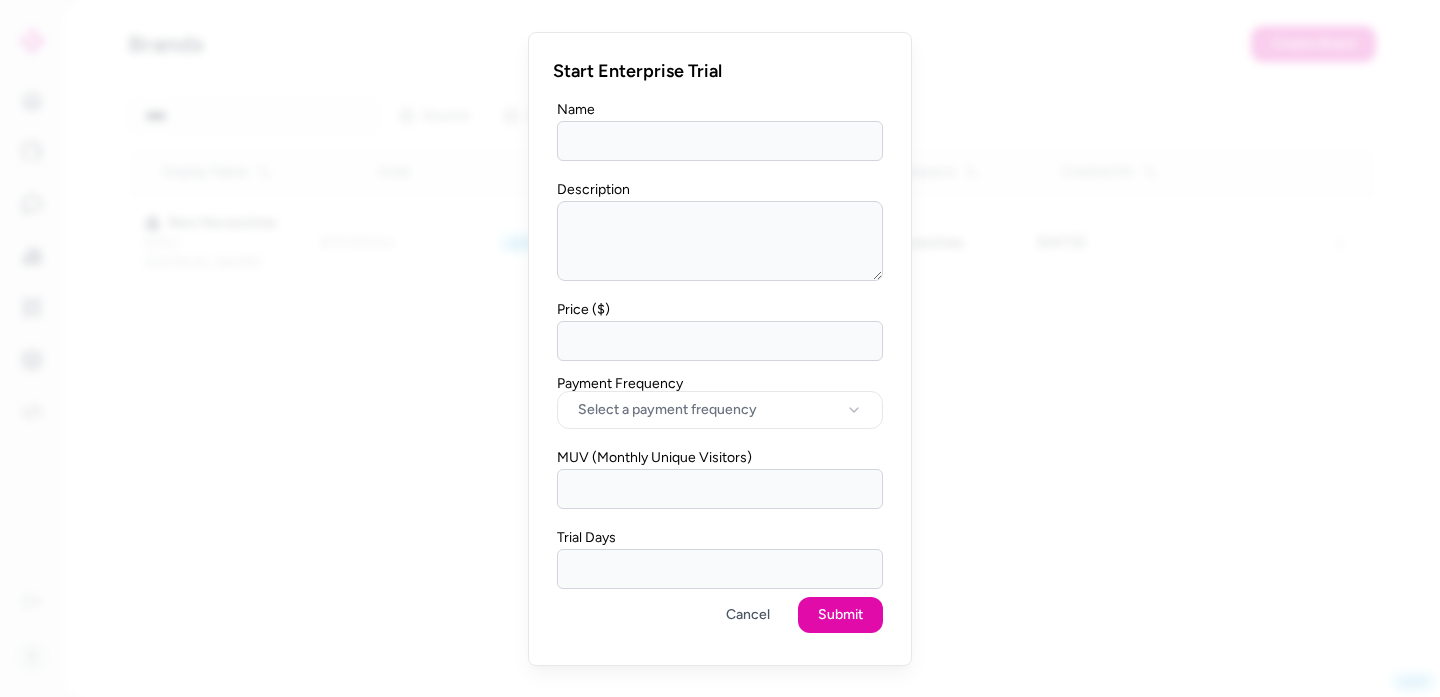 click on "Name" at bounding box center (720, 141) 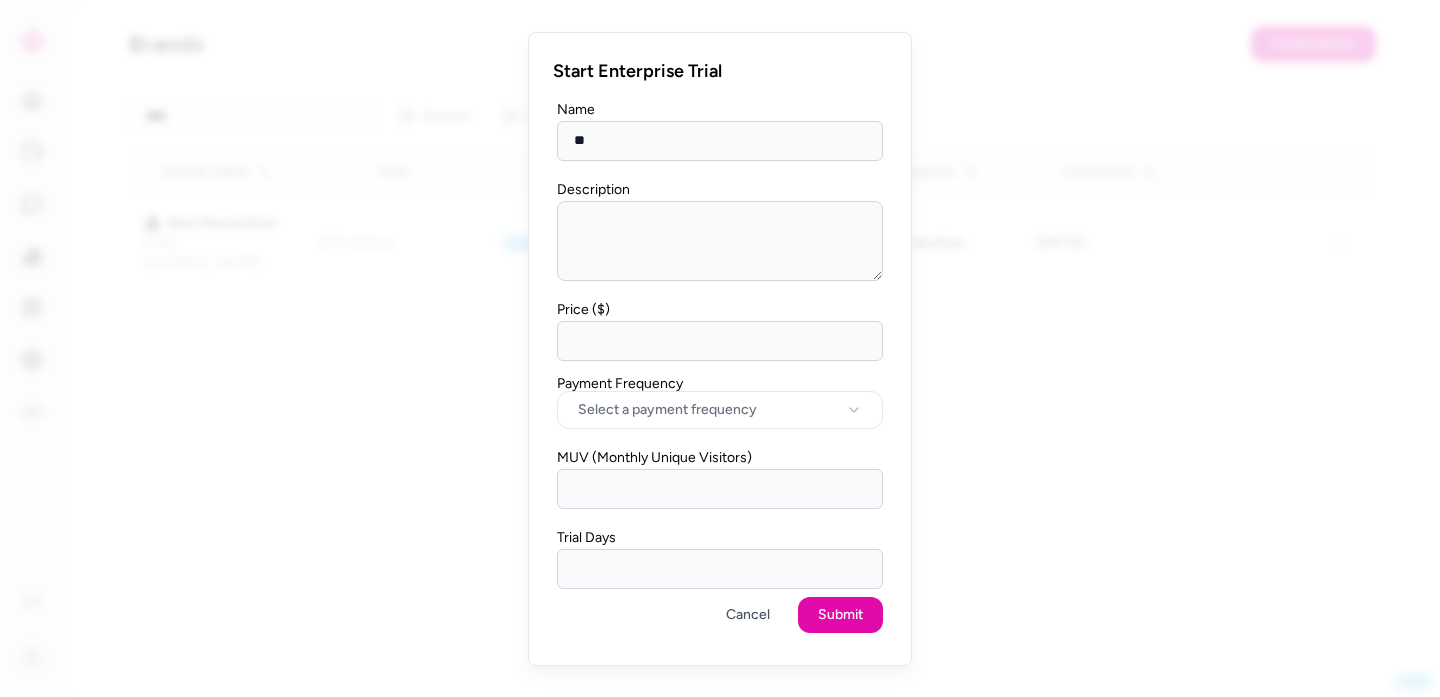 type on "*" 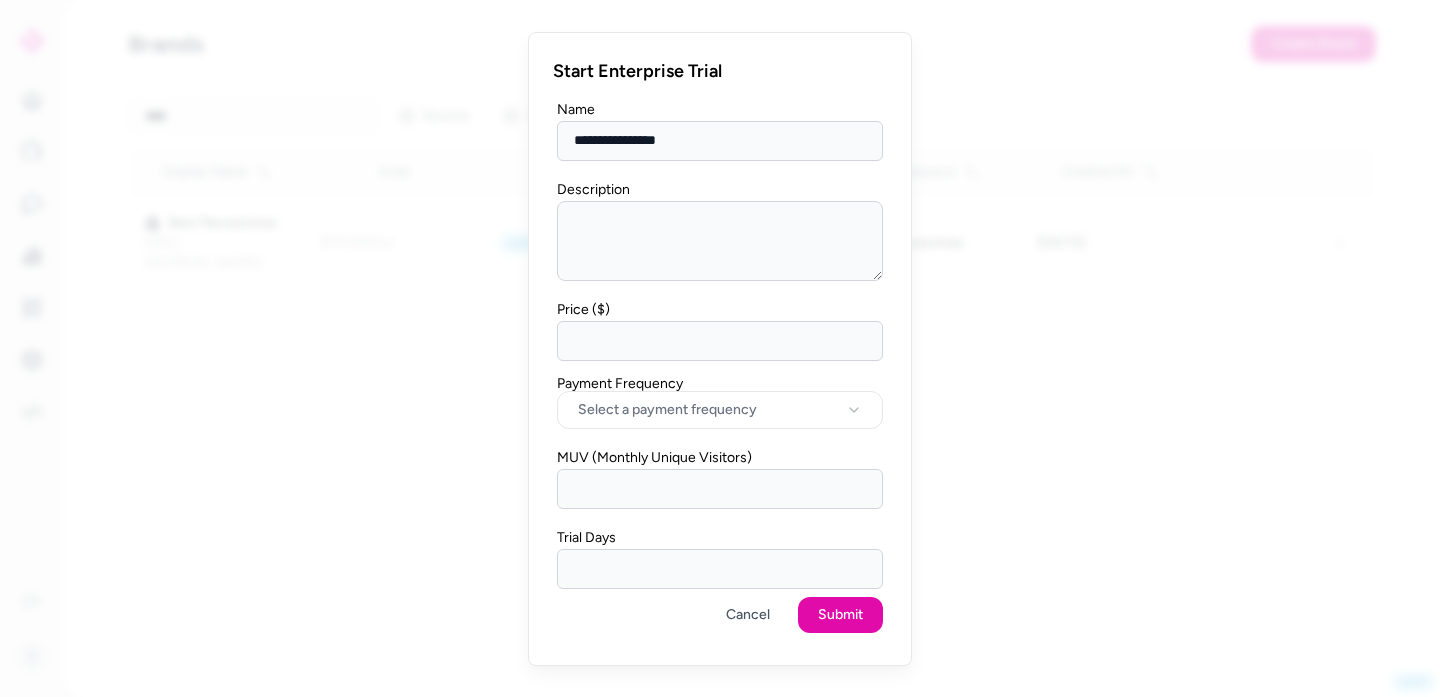 type on "**********" 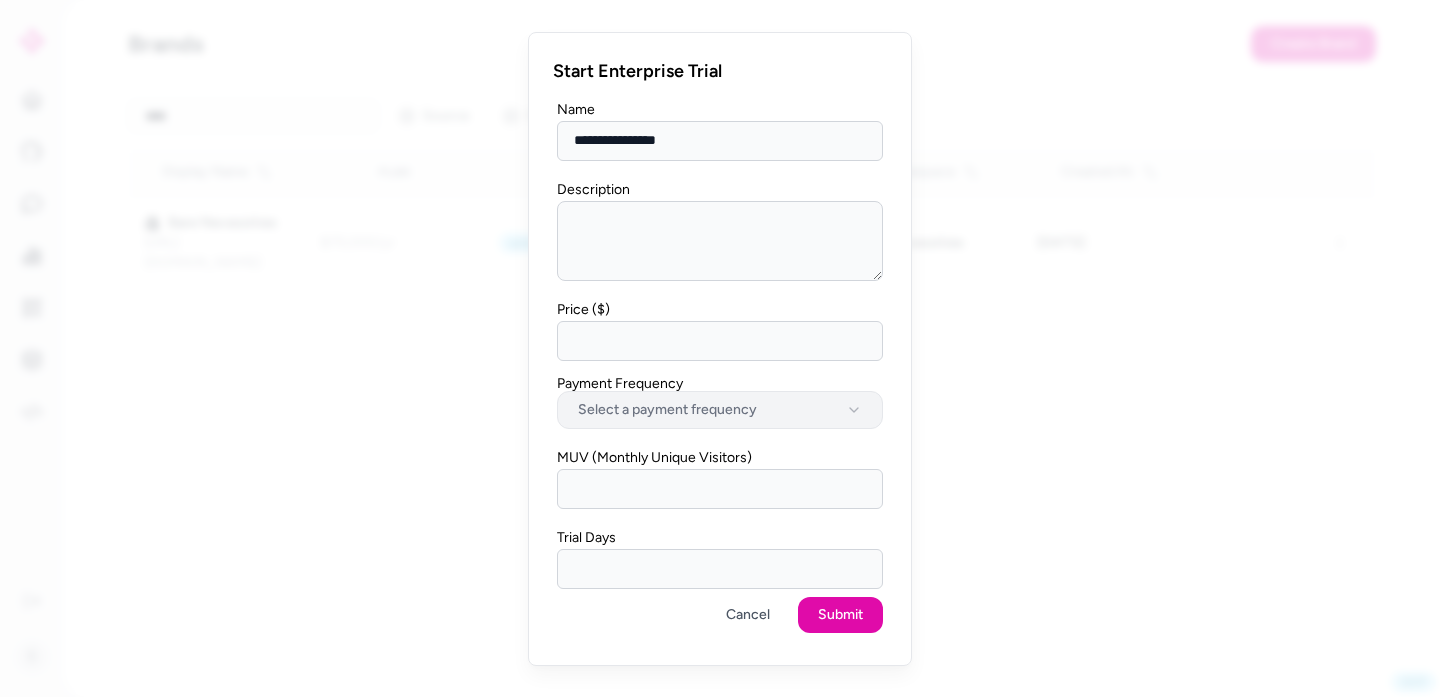 type on "*****" 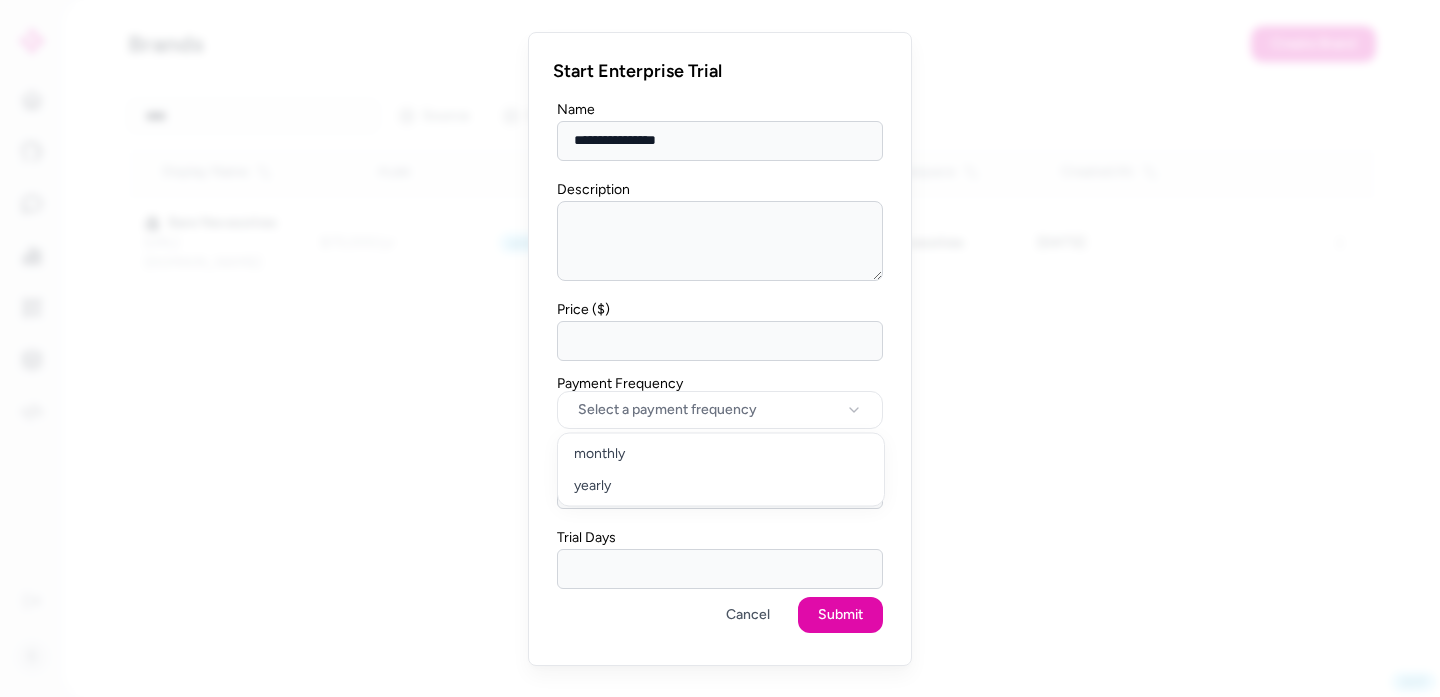 select on "******" 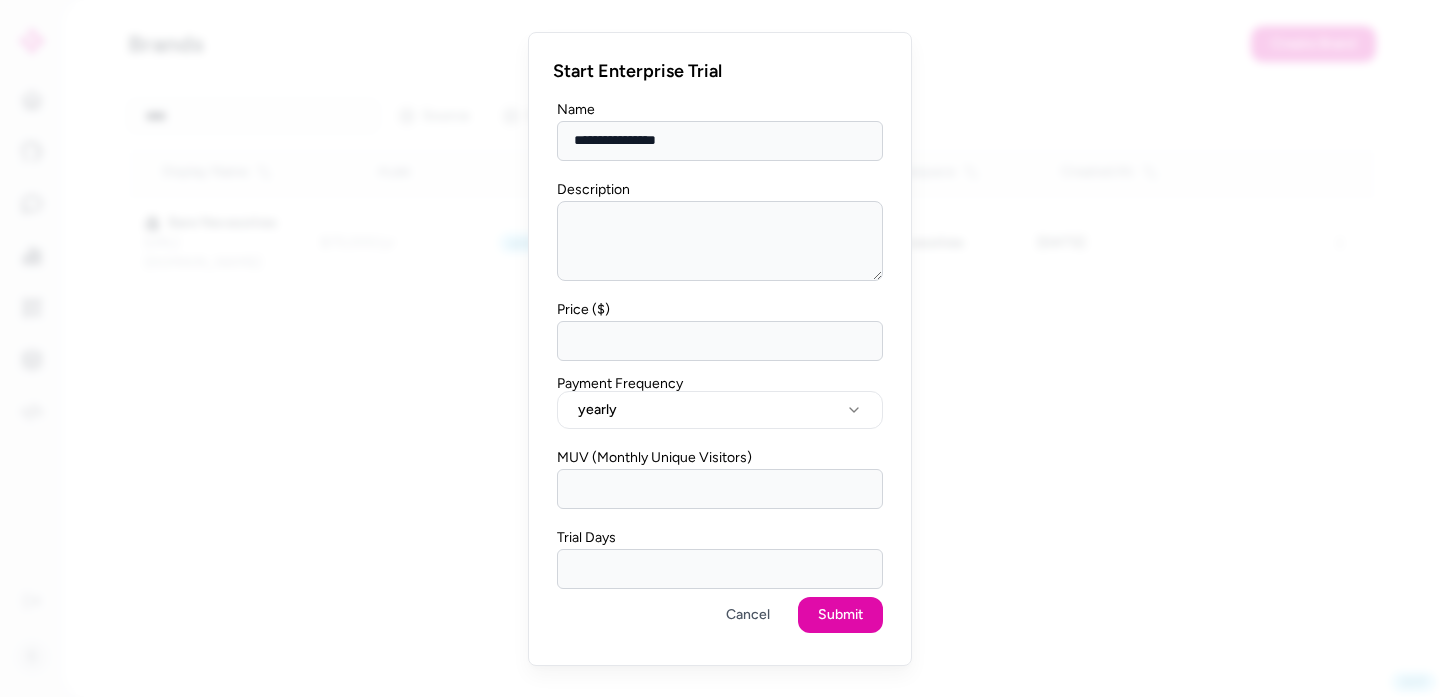 click on "MUV (Monthly Unique Visitors)" at bounding box center [720, 489] 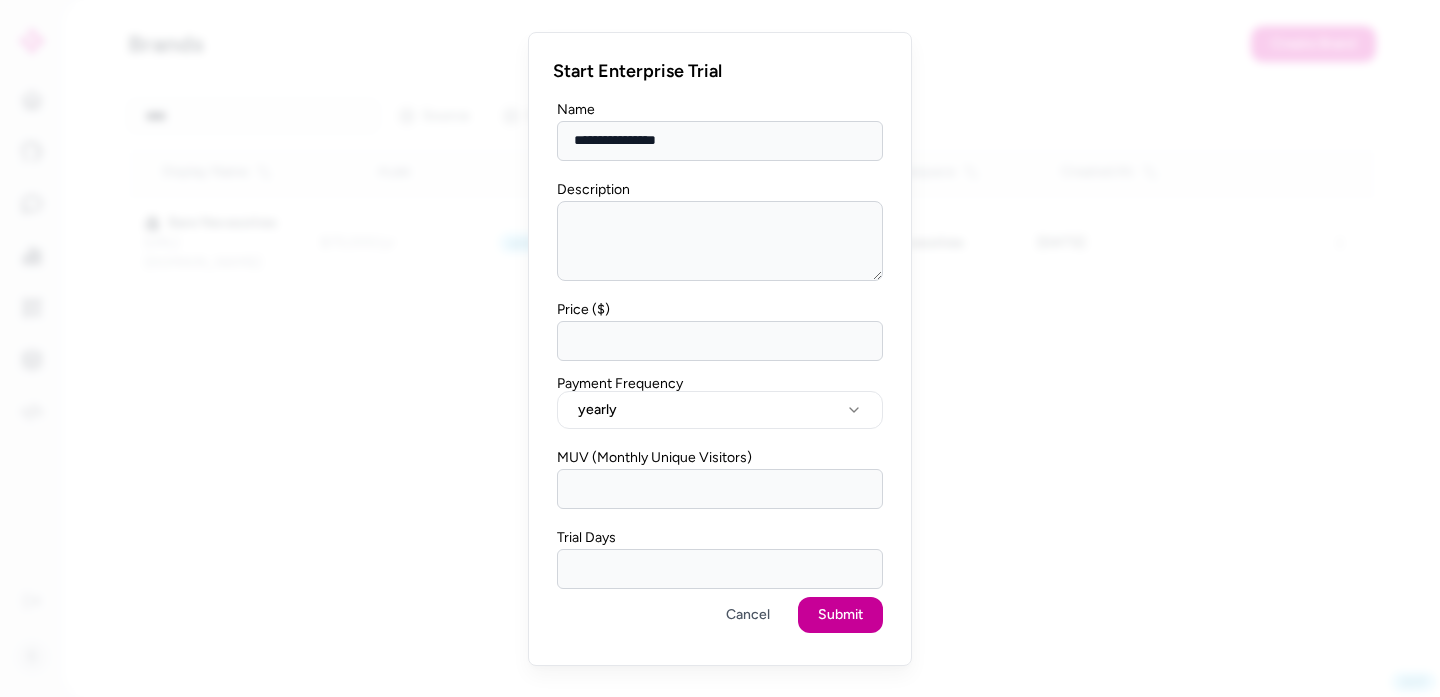type on "******" 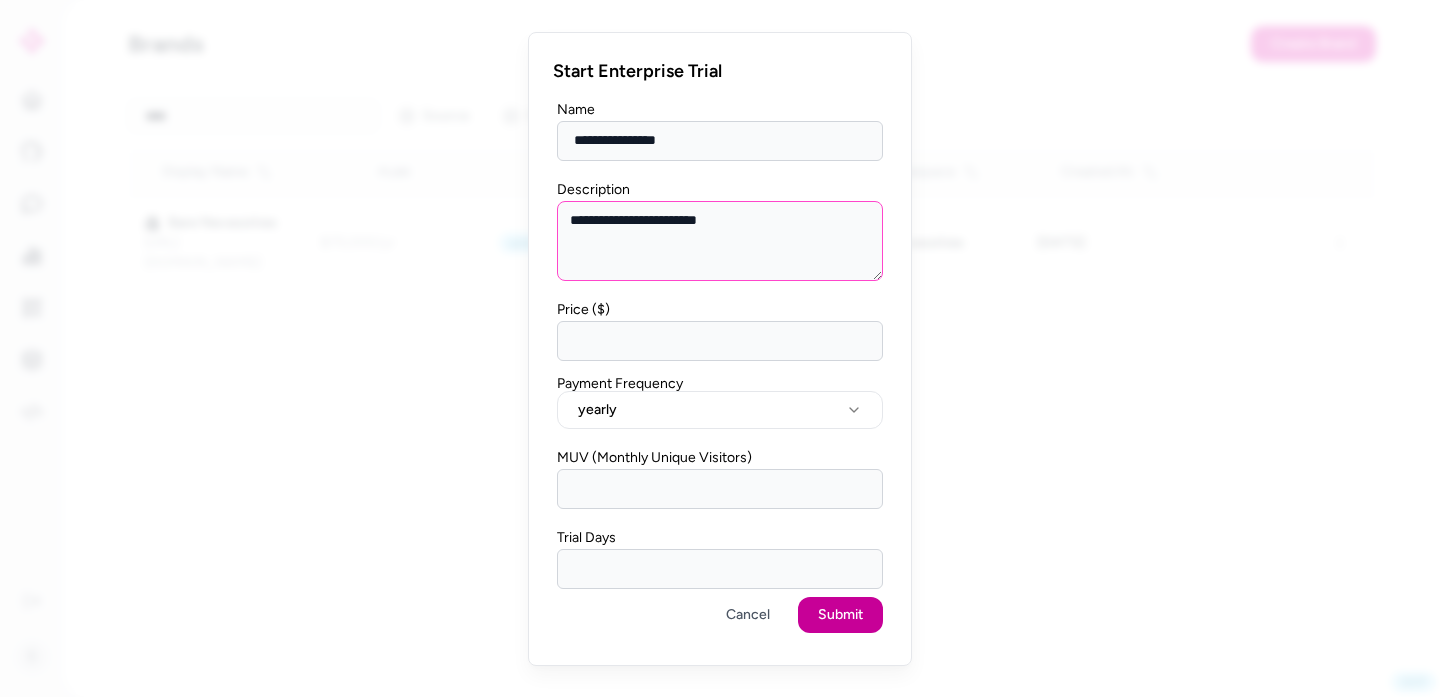 type on "**********" 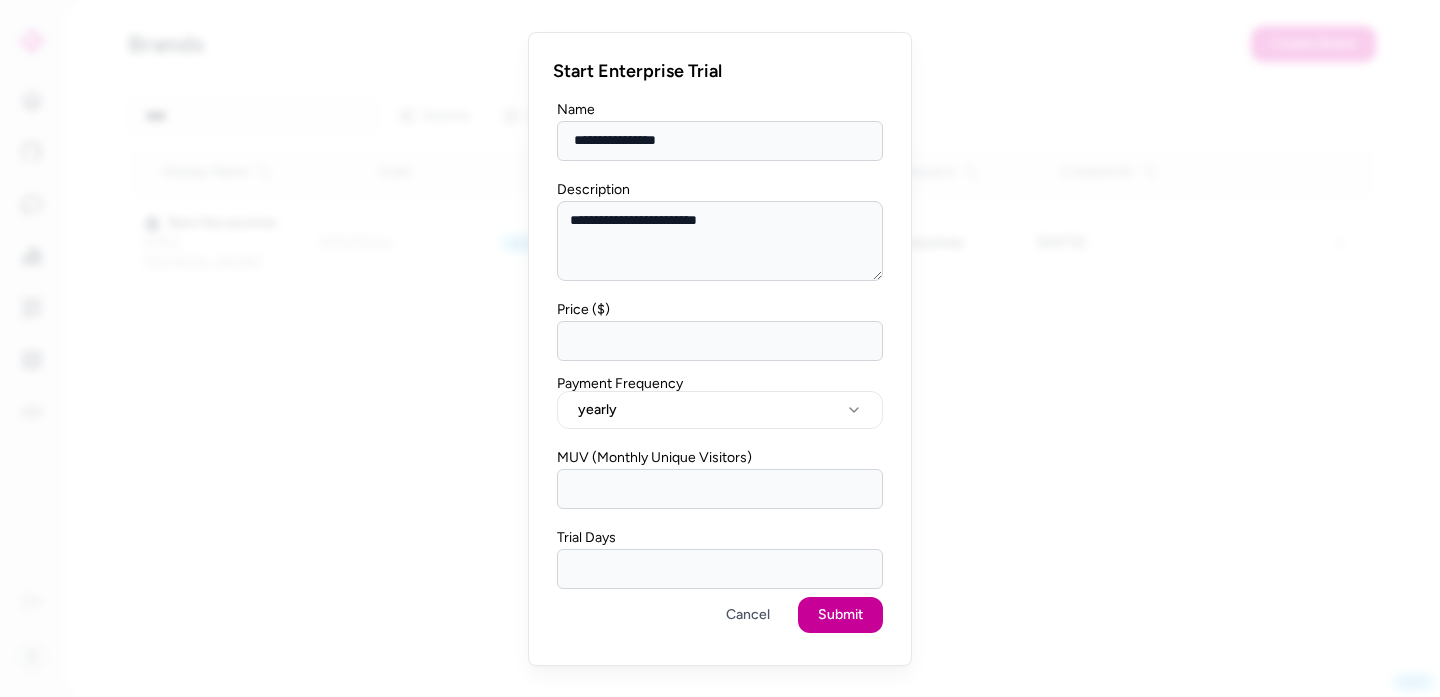 click on "Submit" at bounding box center [840, 615] 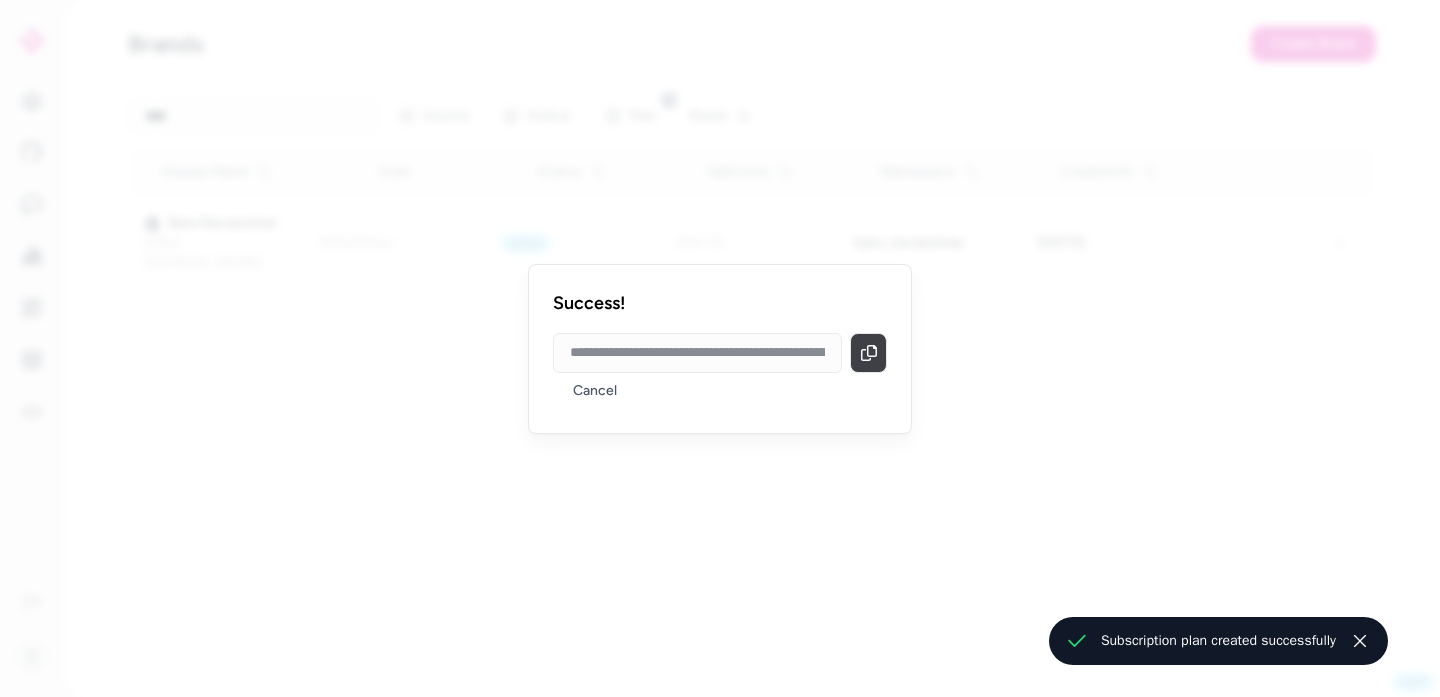 click on "Copy" at bounding box center (868, 353) 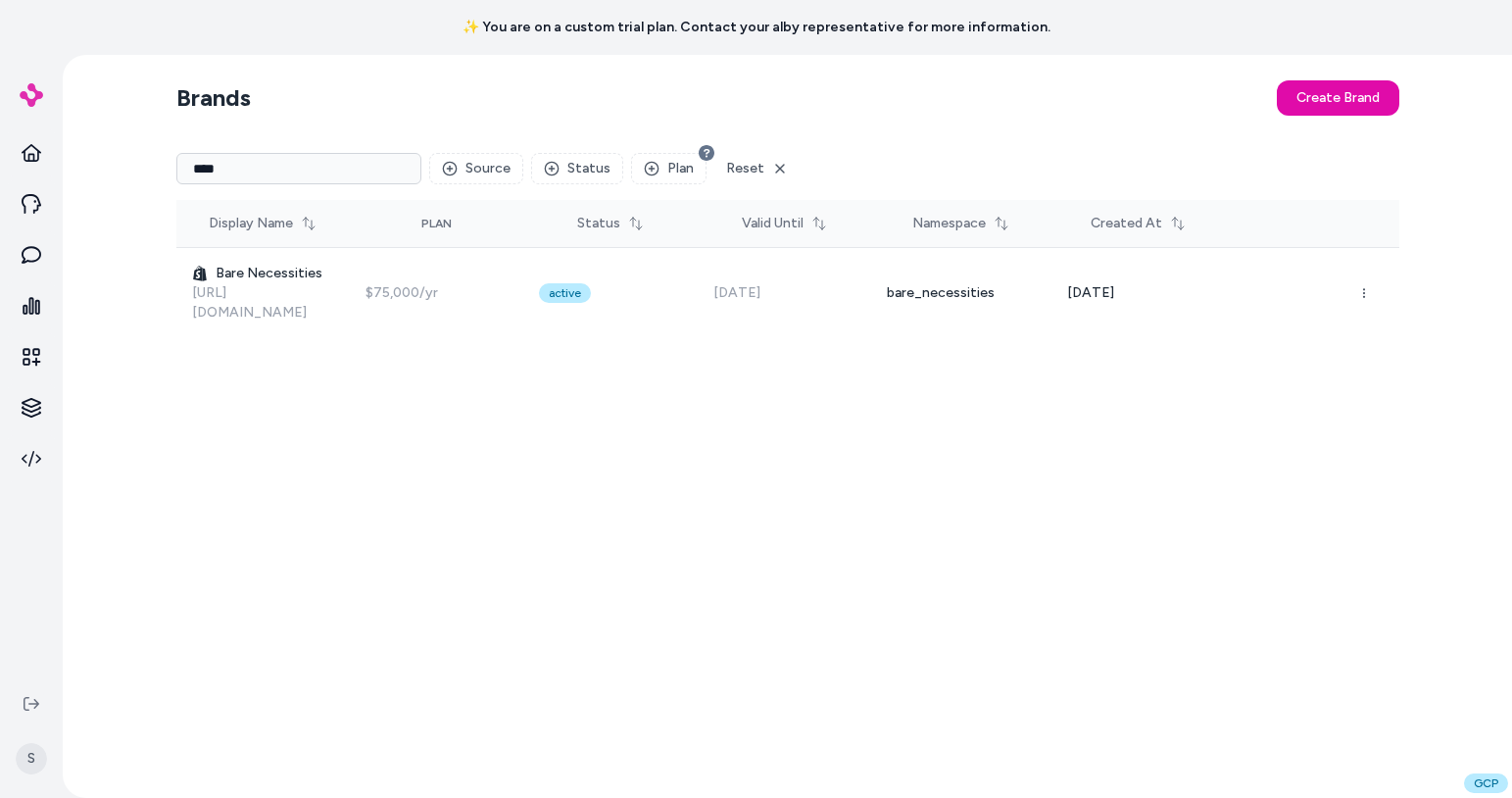 scroll, scrollTop: 0, scrollLeft: 0, axis: both 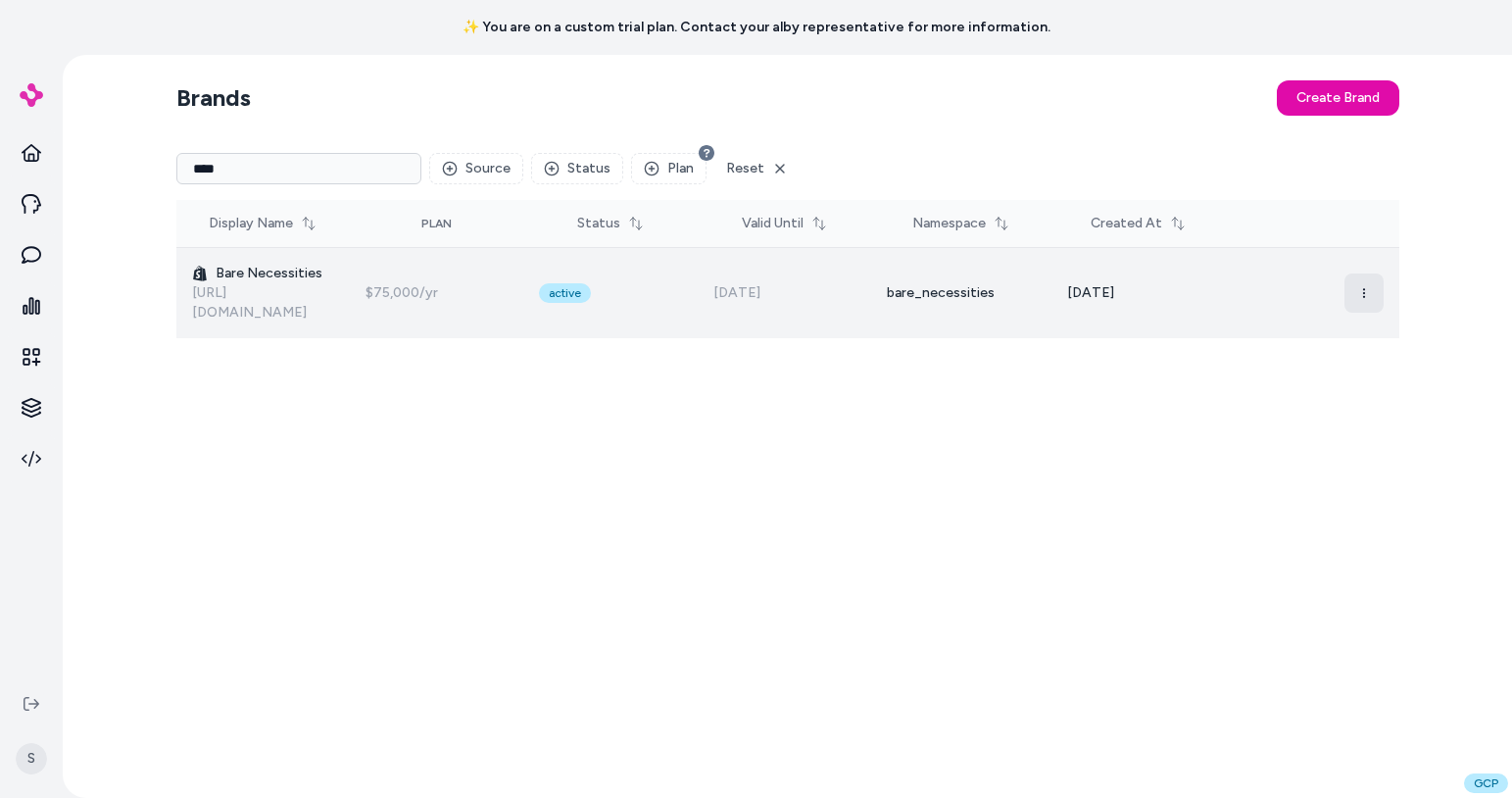 click at bounding box center [1364, 293] 